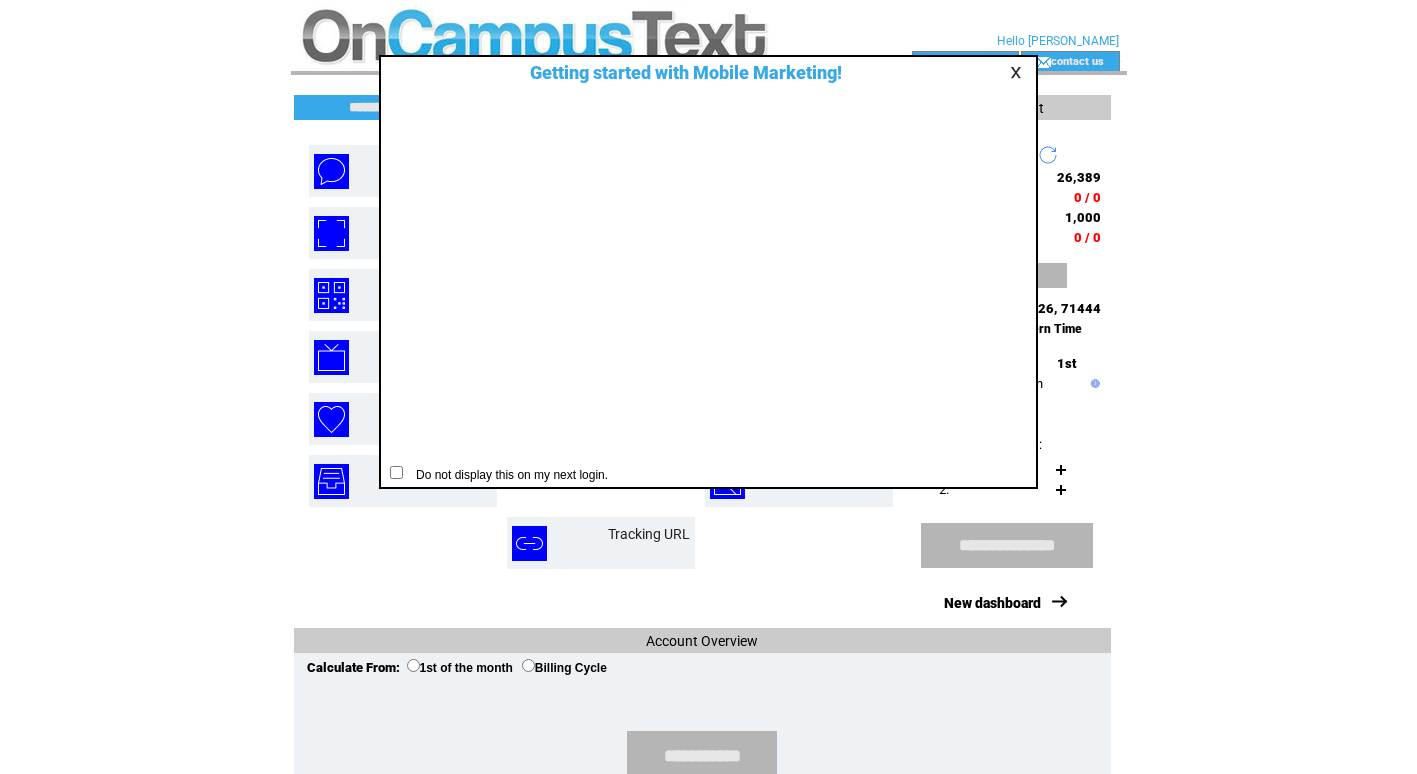 scroll, scrollTop: 0, scrollLeft: 0, axis: both 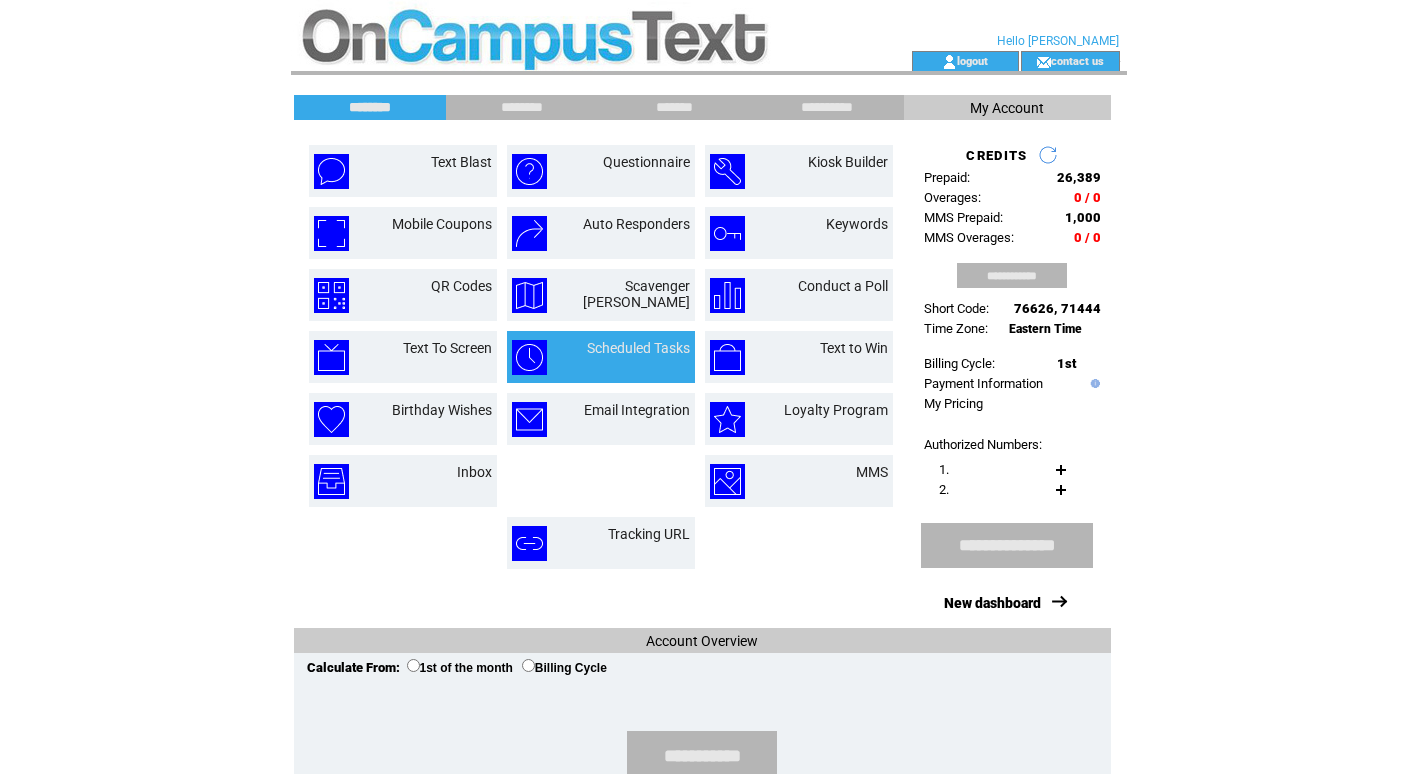 click on "Scheduled Tasks" at bounding box center (625, 357) 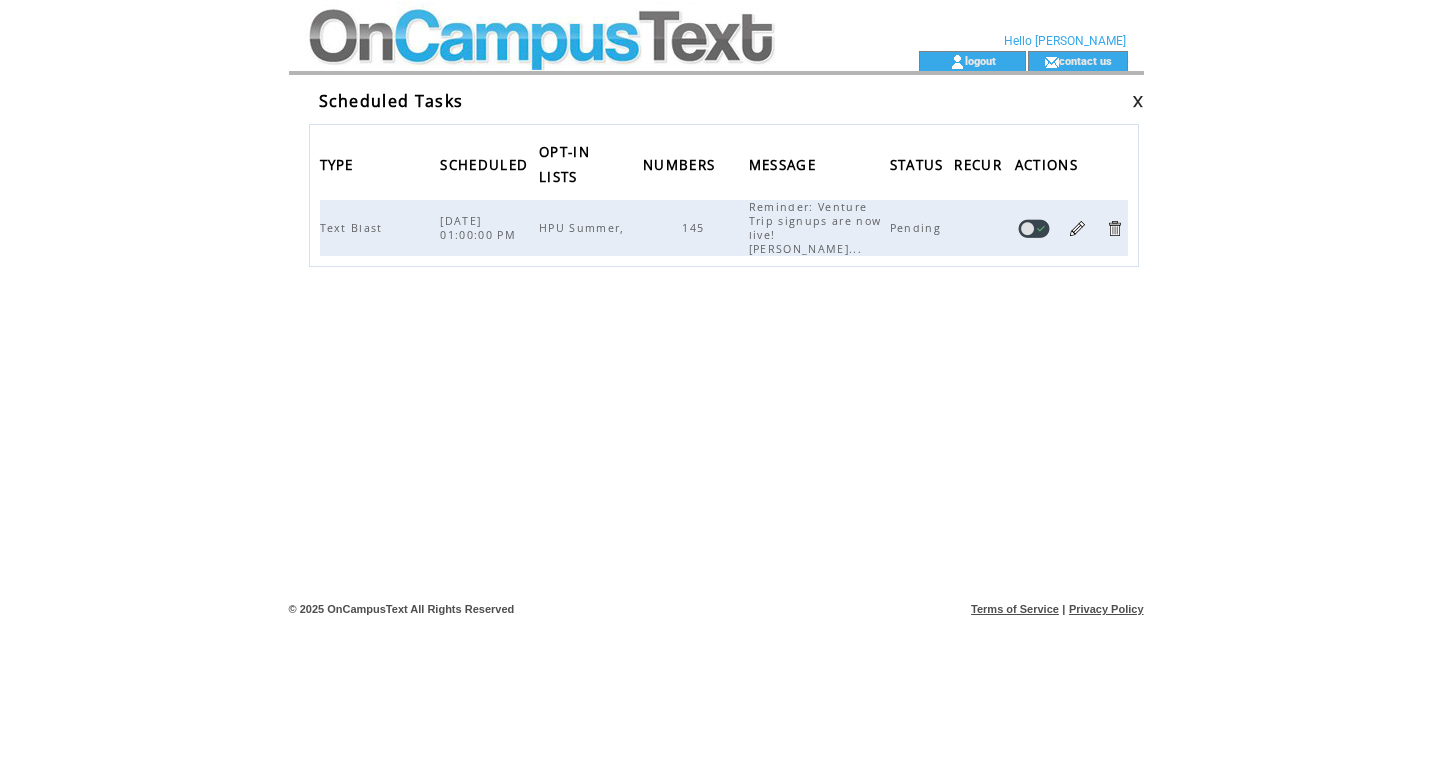 scroll, scrollTop: 0, scrollLeft: 0, axis: both 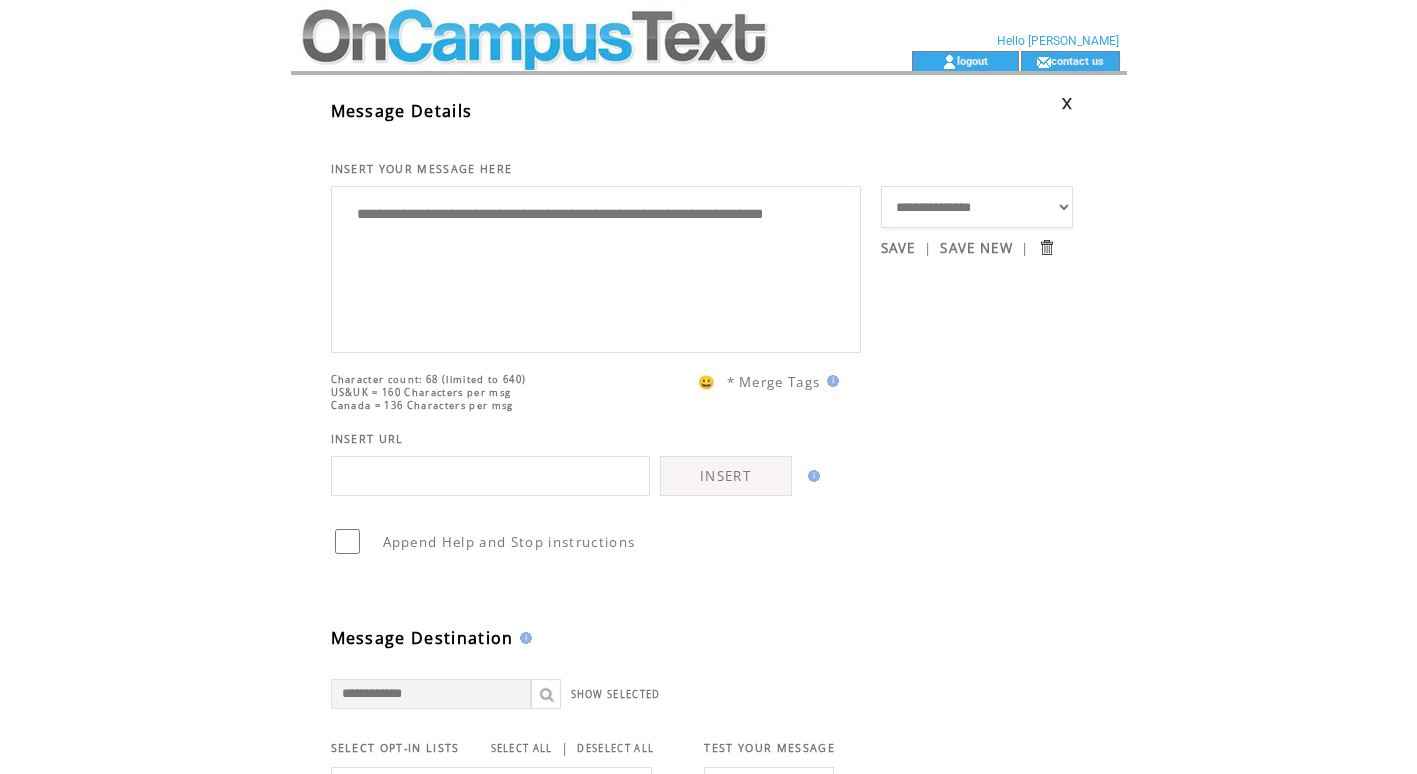 click at bounding box center [490, 476] 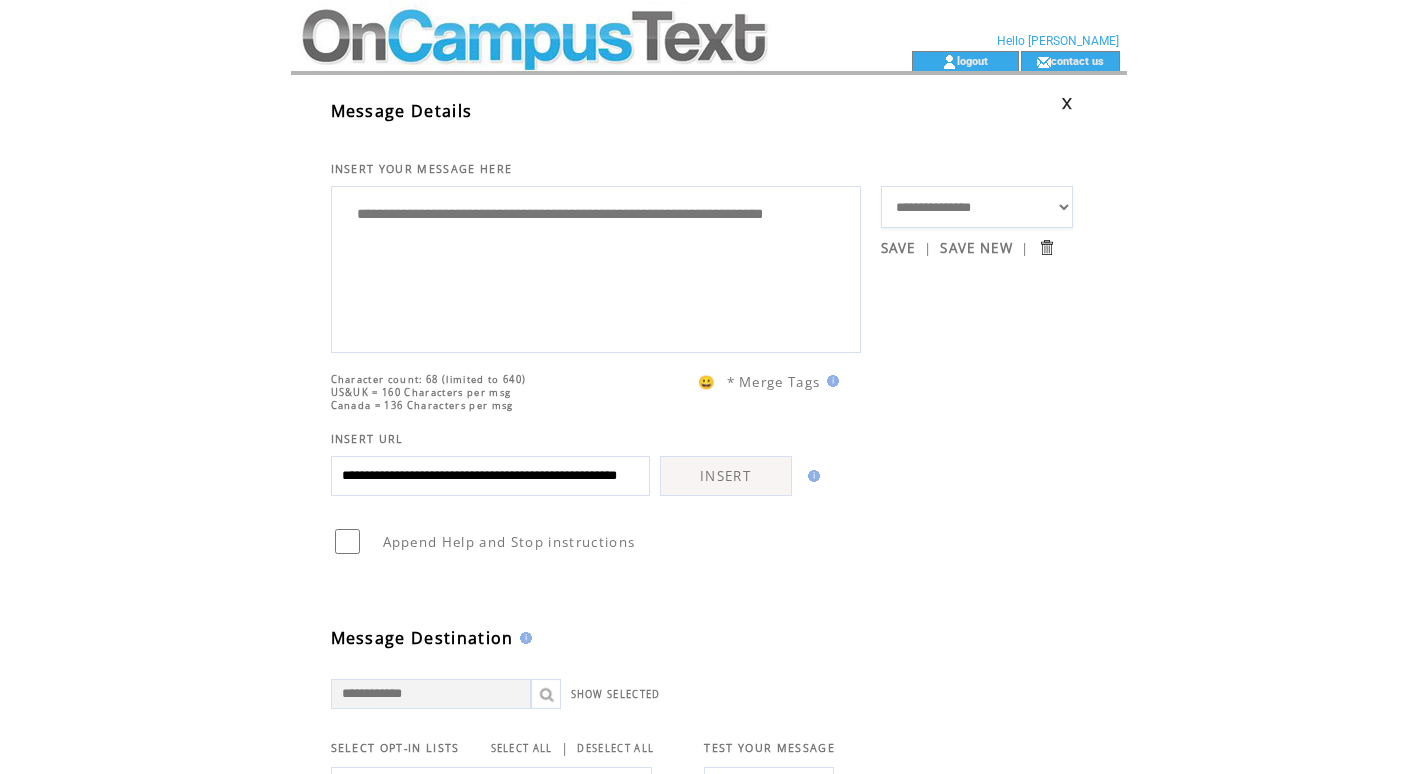 scroll, scrollTop: 0, scrollLeft: 138, axis: horizontal 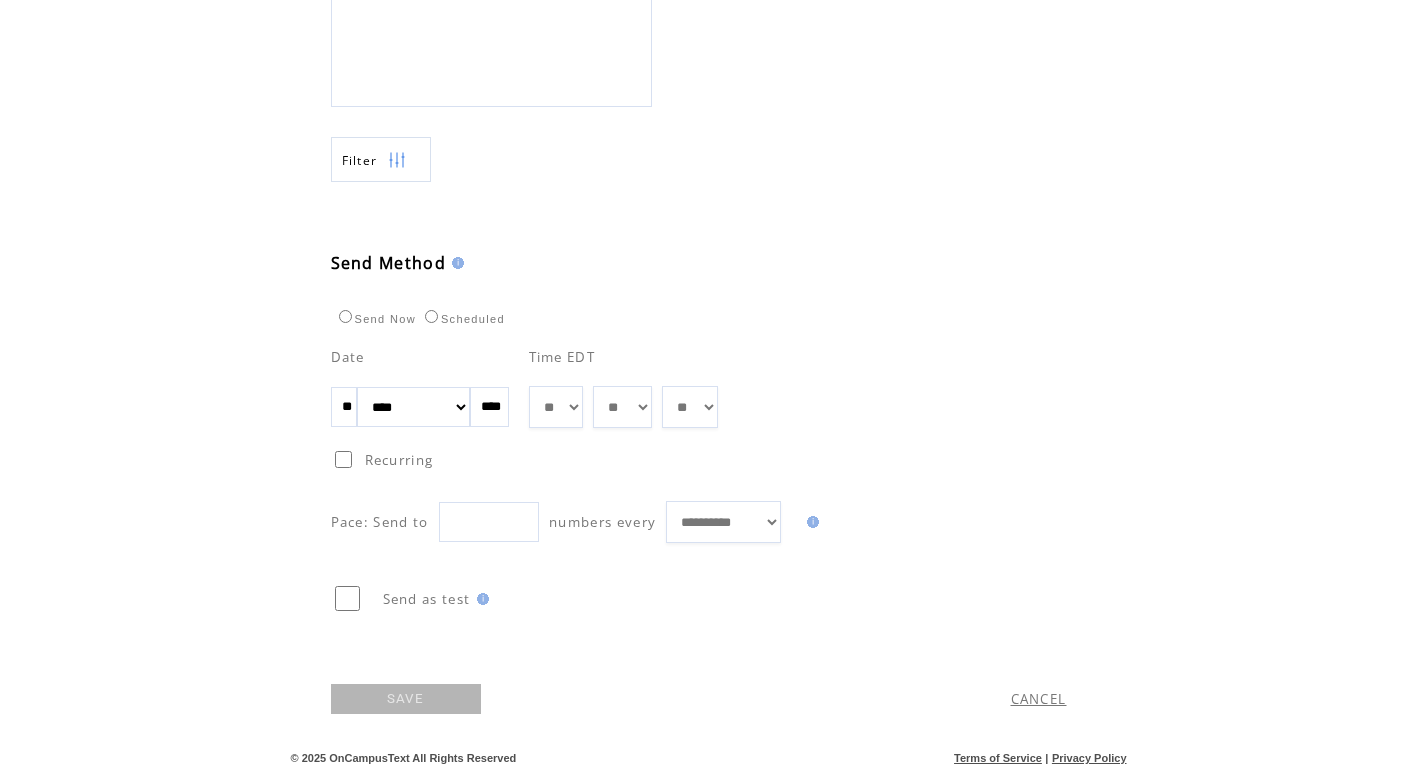 click on "SAVE" at bounding box center [406, 699] 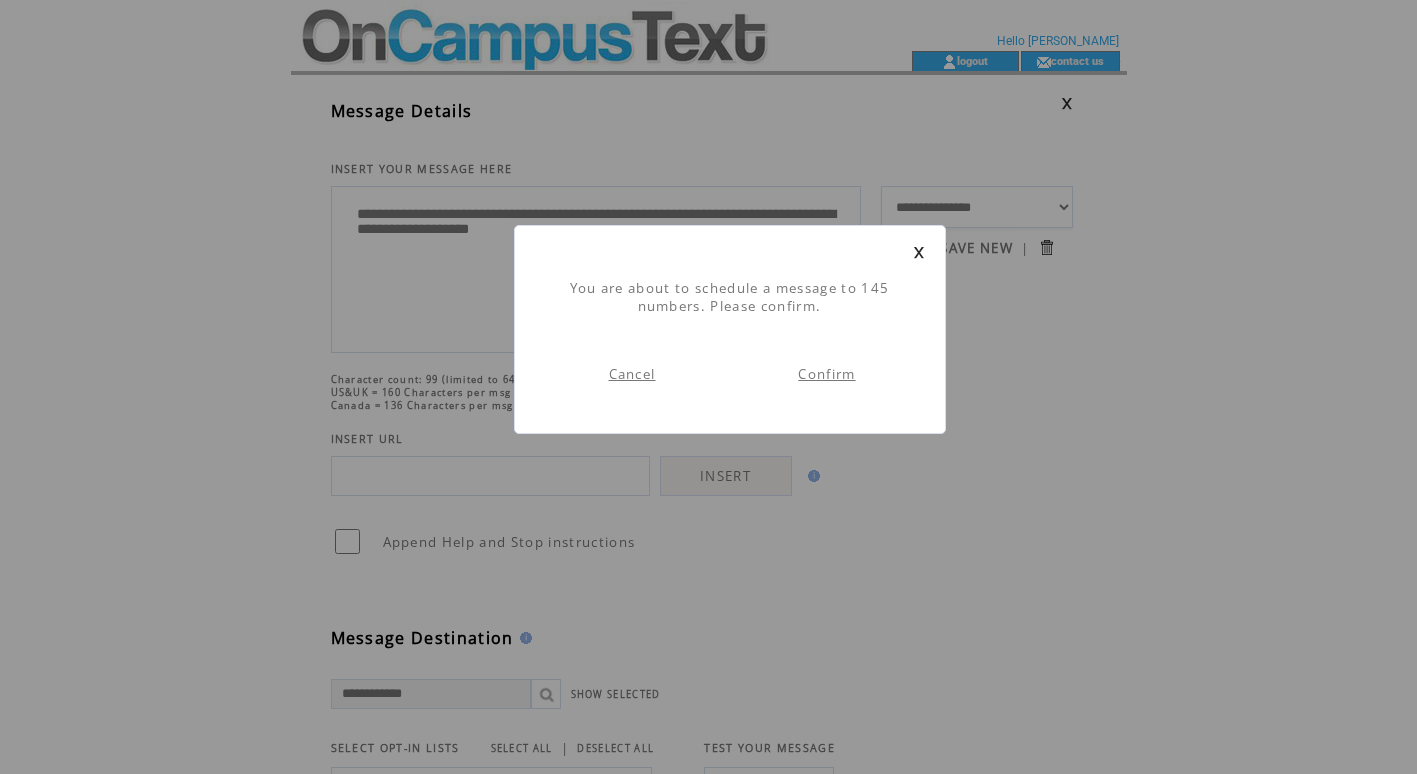 scroll, scrollTop: 1, scrollLeft: 0, axis: vertical 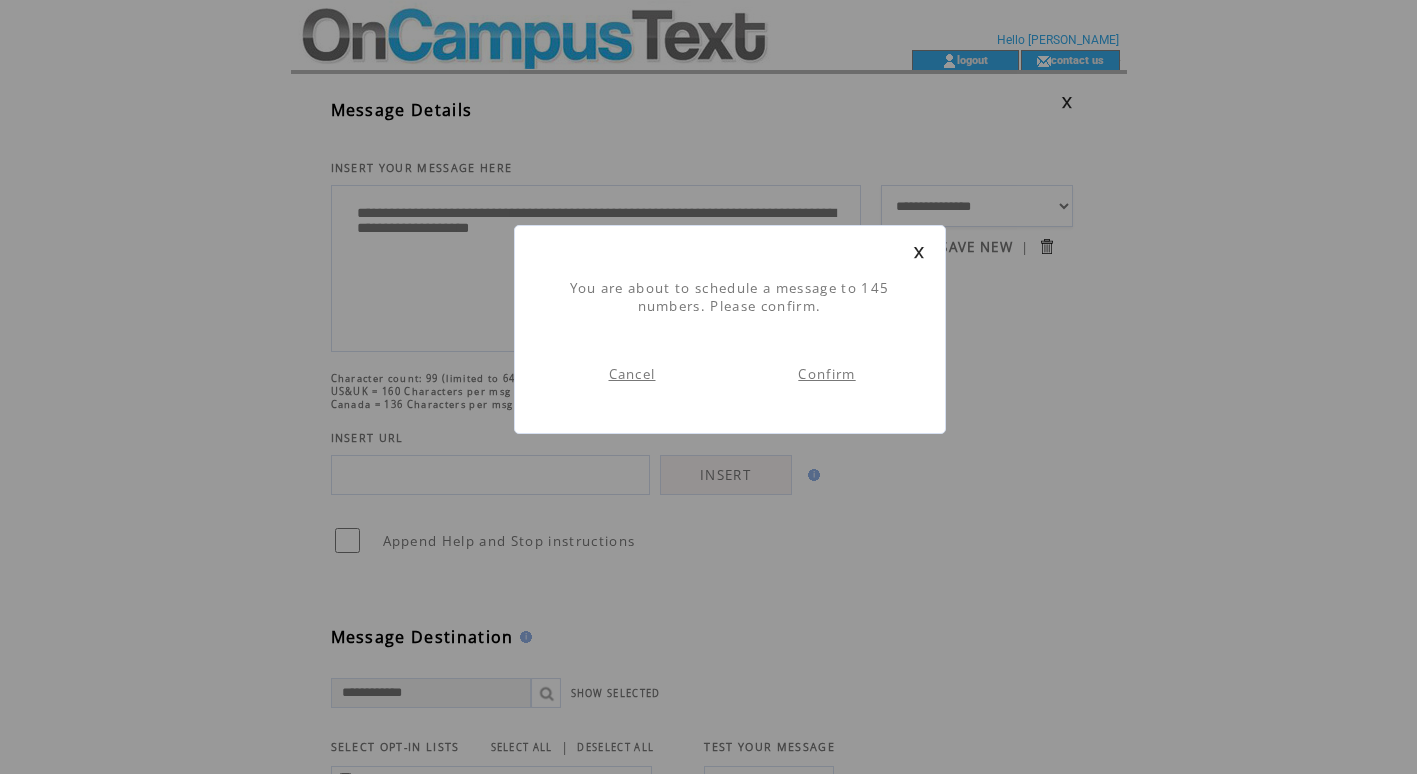 click on "Confirm" at bounding box center [826, 374] 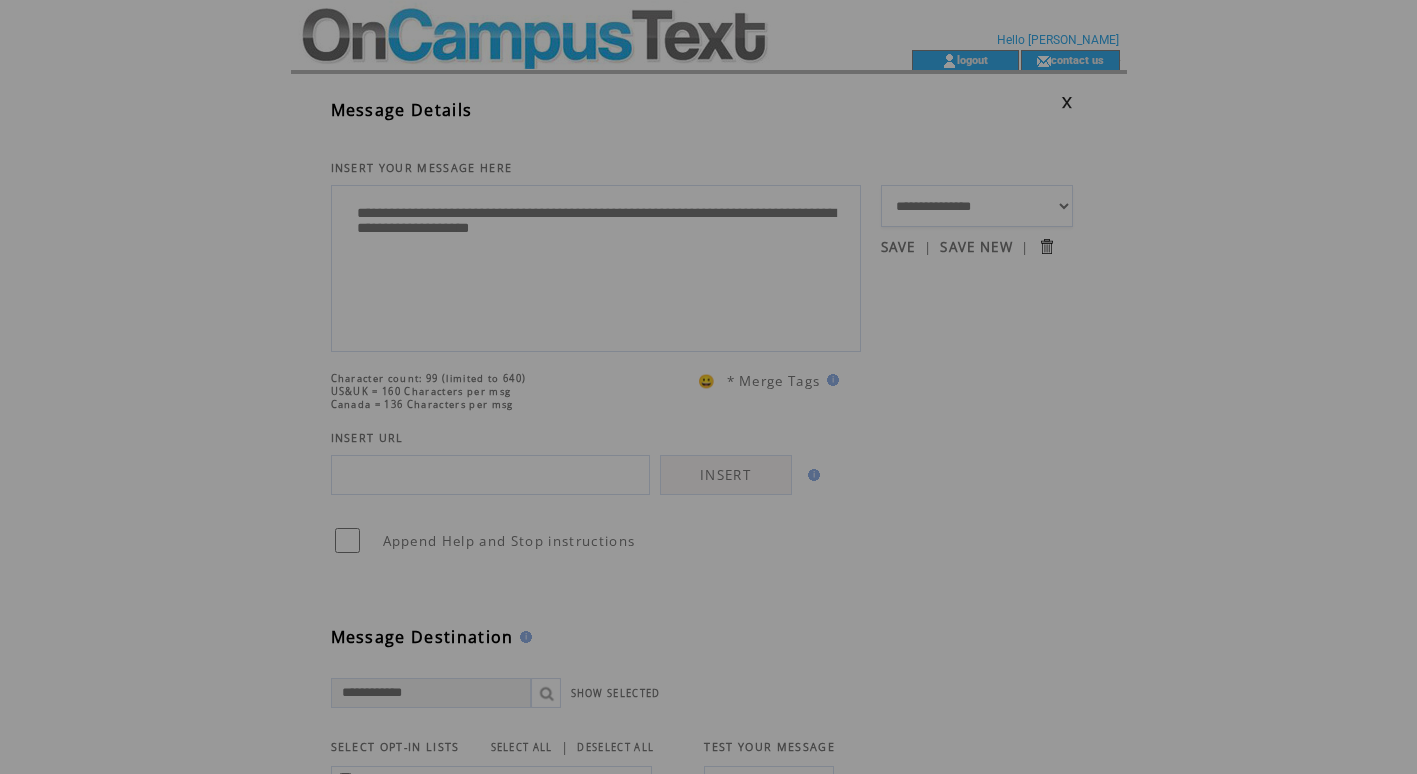 scroll, scrollTop: 0, scrollLeft: 0, axis: both 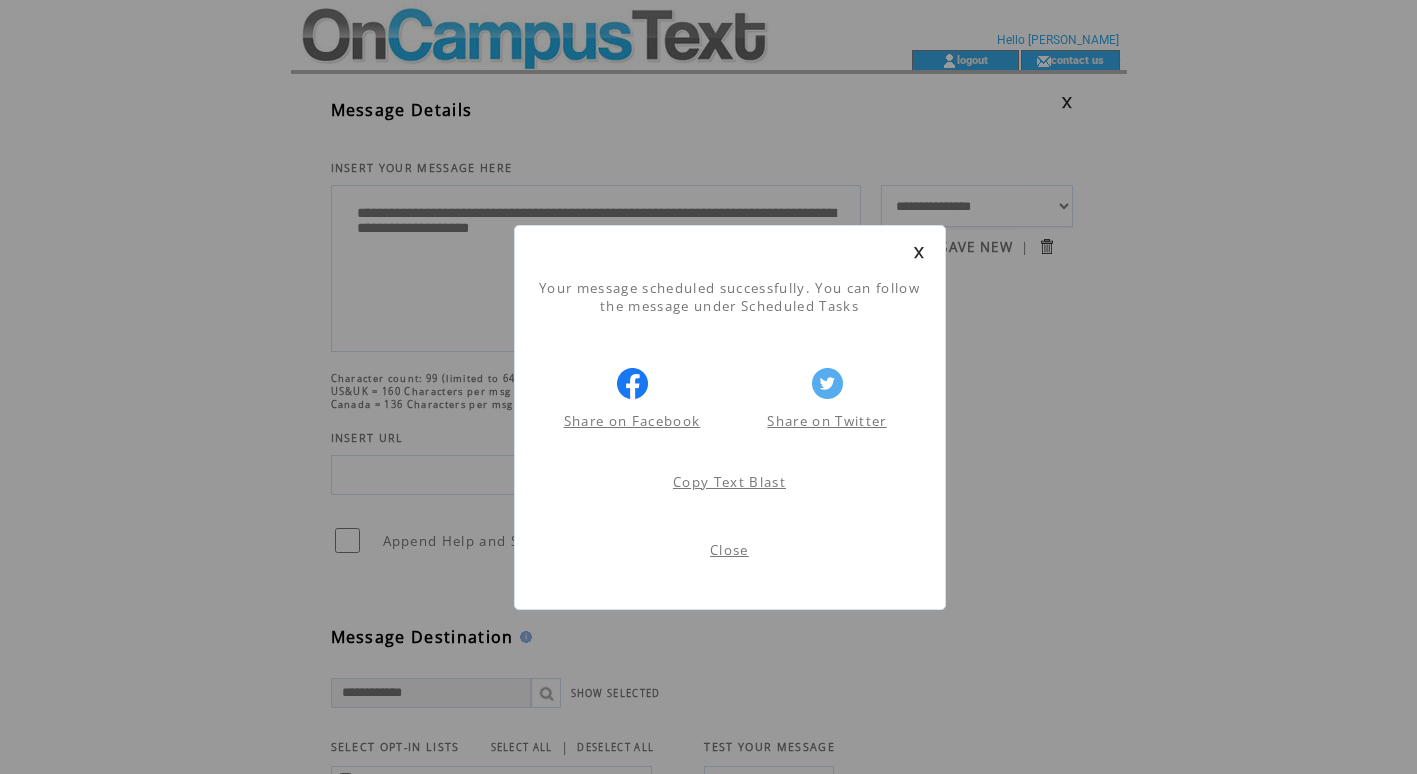 click at bounding box center [919, 252] 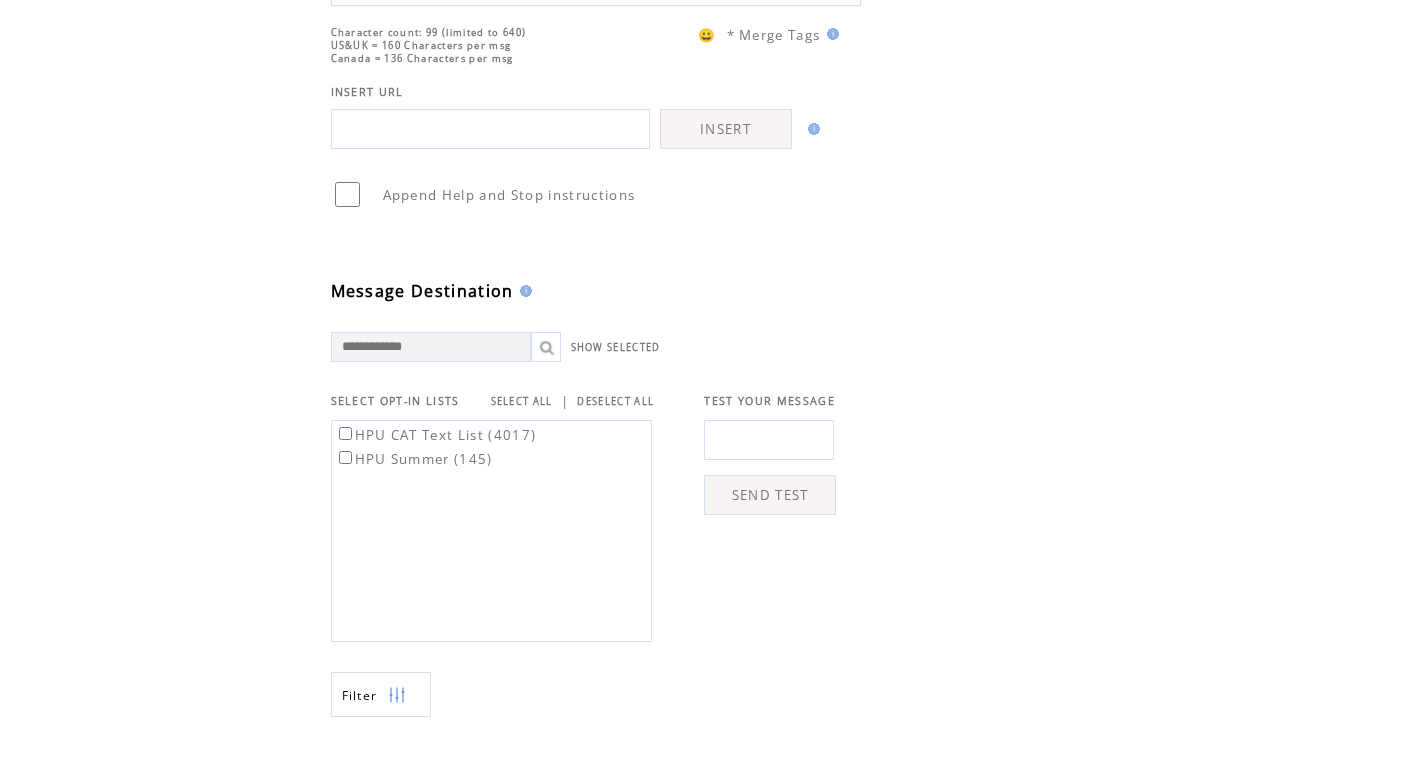 scroll, scrollTop: 348, scrollLeft: 0, axis: vertical 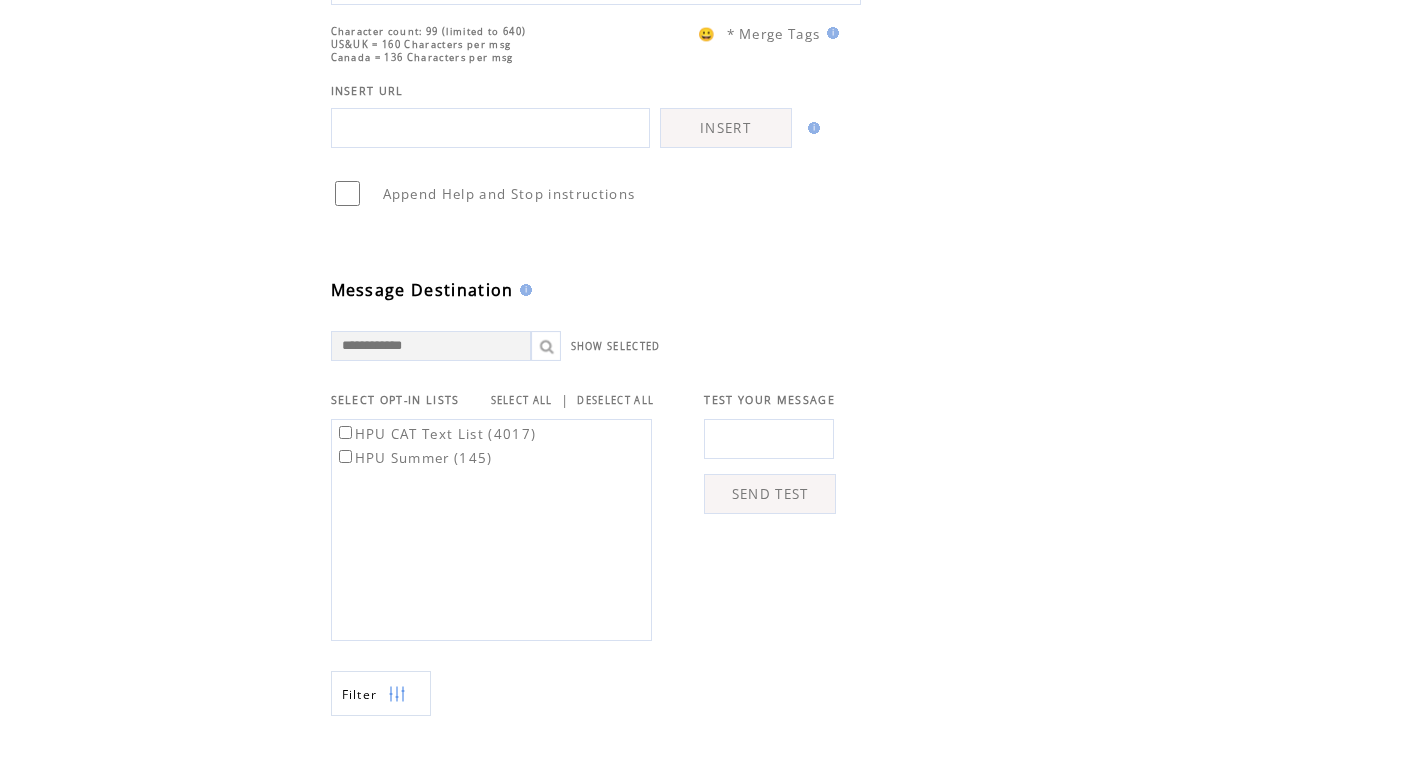 click at bounding box center (769, 439) 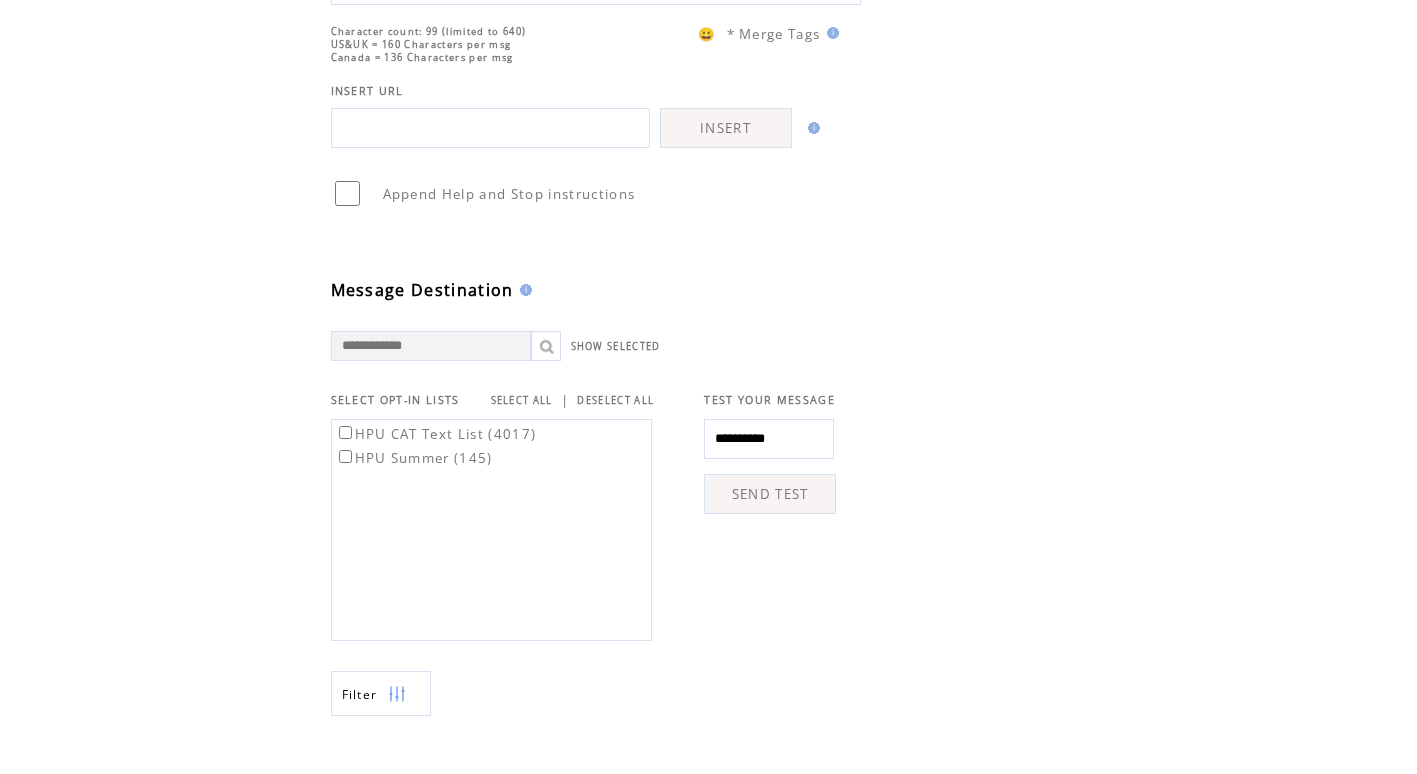 type on "**********" 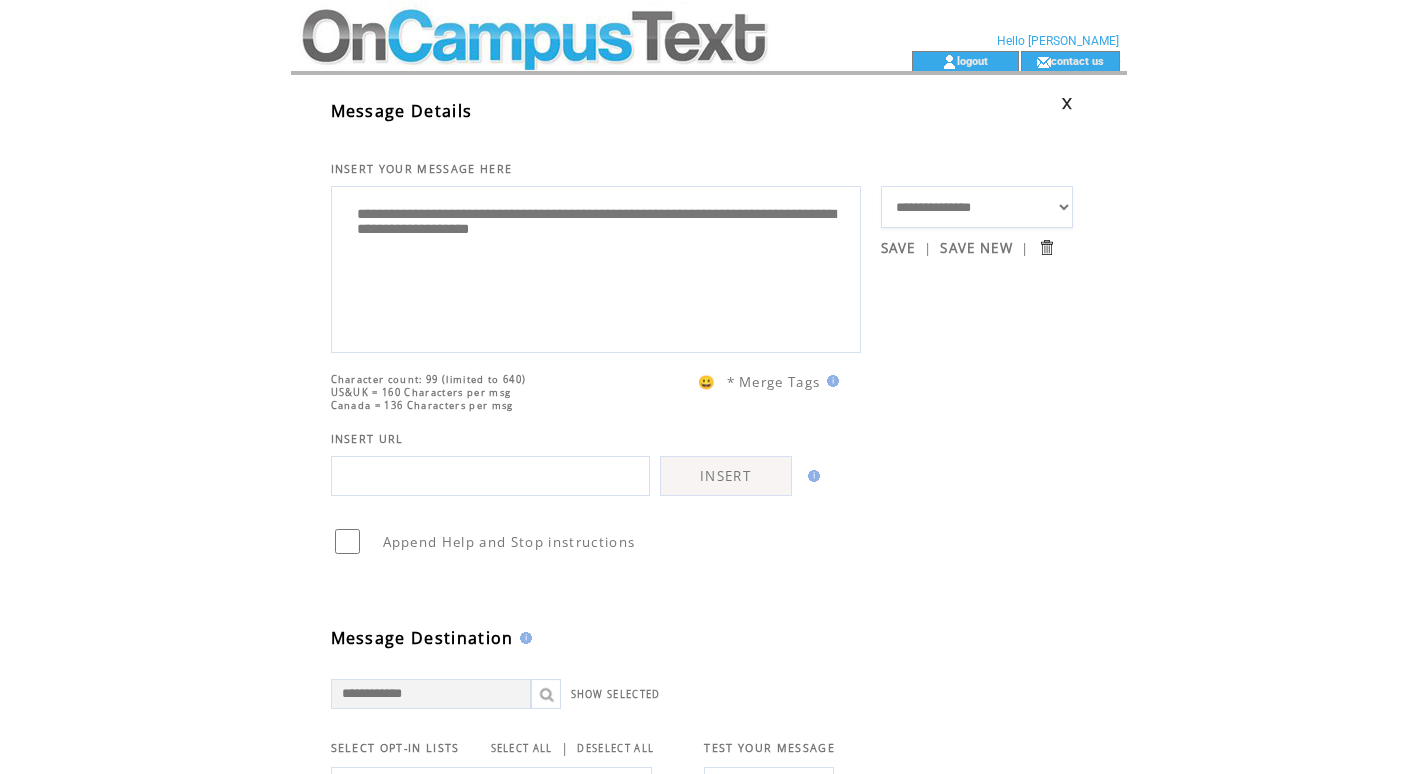 scroll, scrollTop: 0, scrollLeft: 0, axis: both 